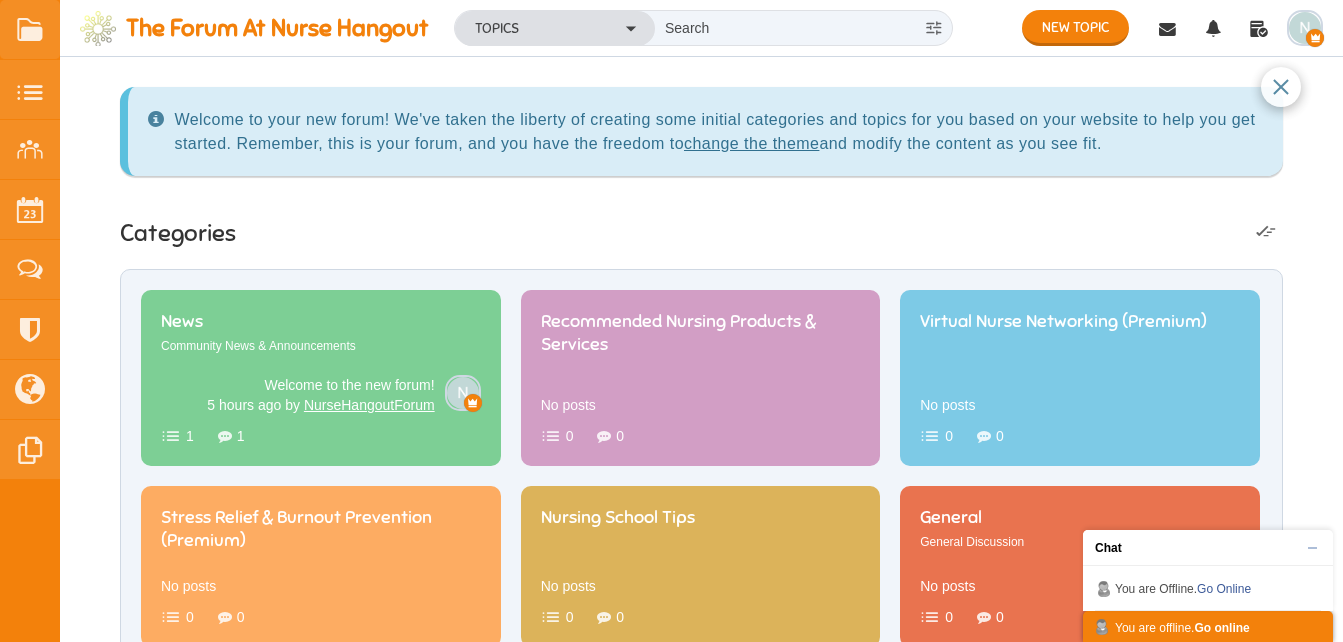 scroll, scrollTop: 0, scrollLeft: 0, axis: both 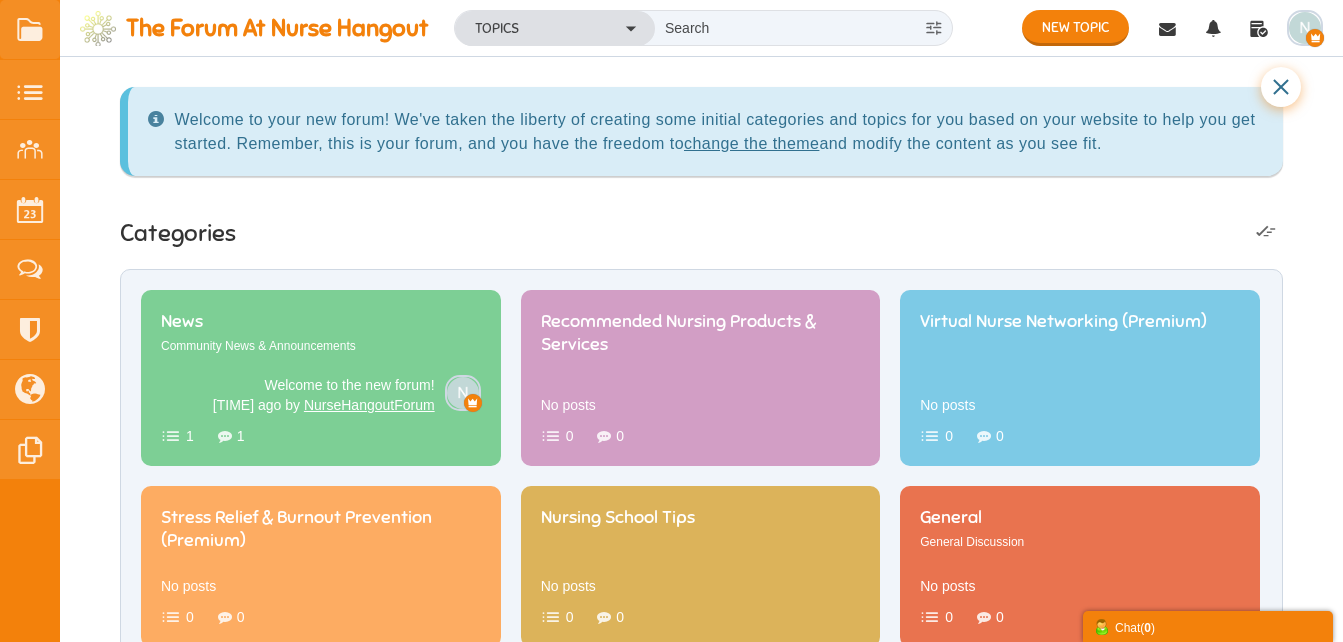 click at bounding box center [1281, 87] 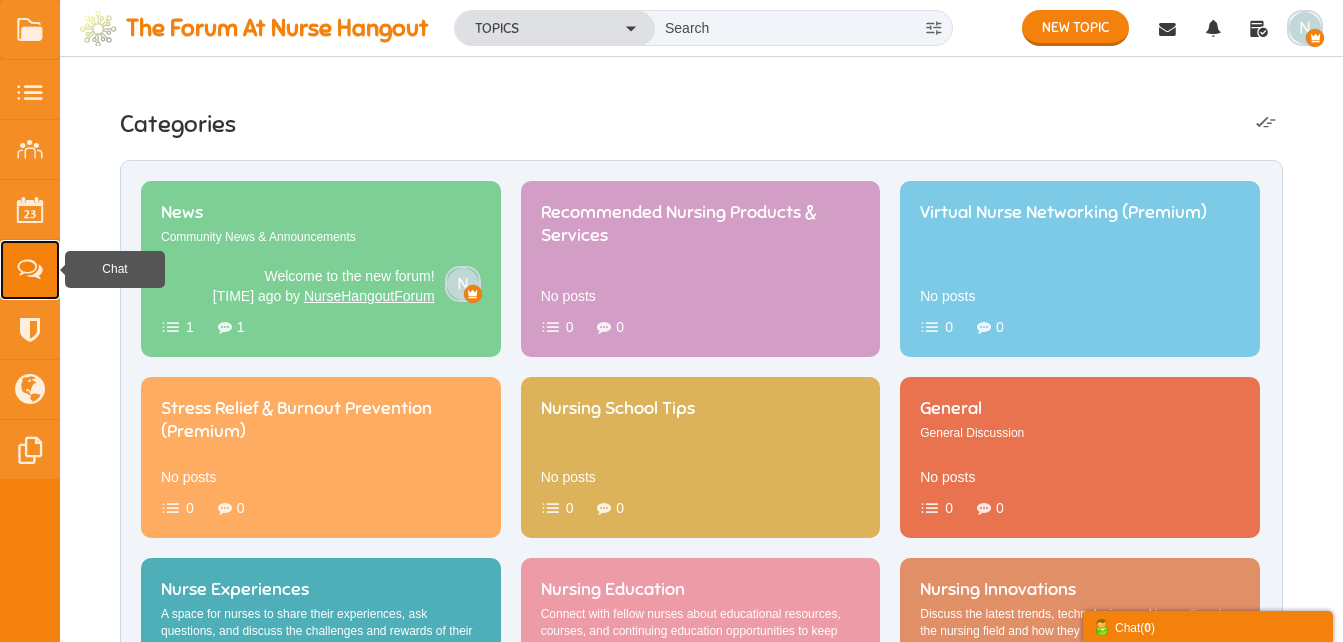 click at bounding box center (30, 270) 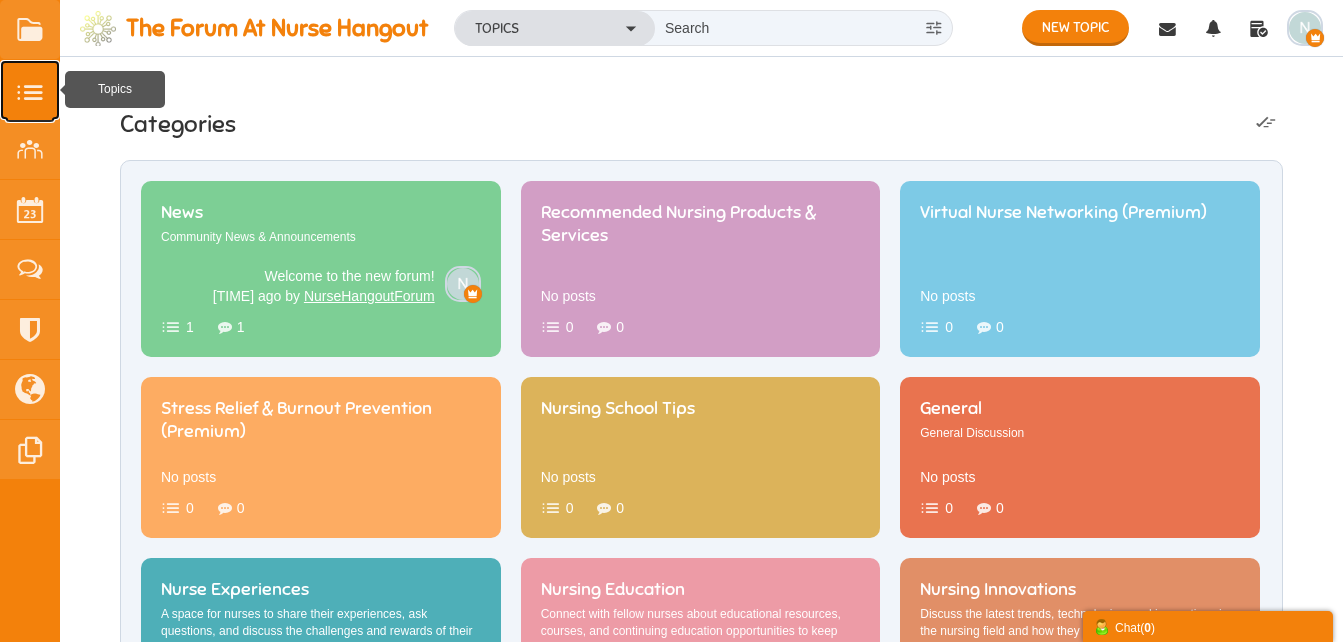 click at bounding box center [30, 90] 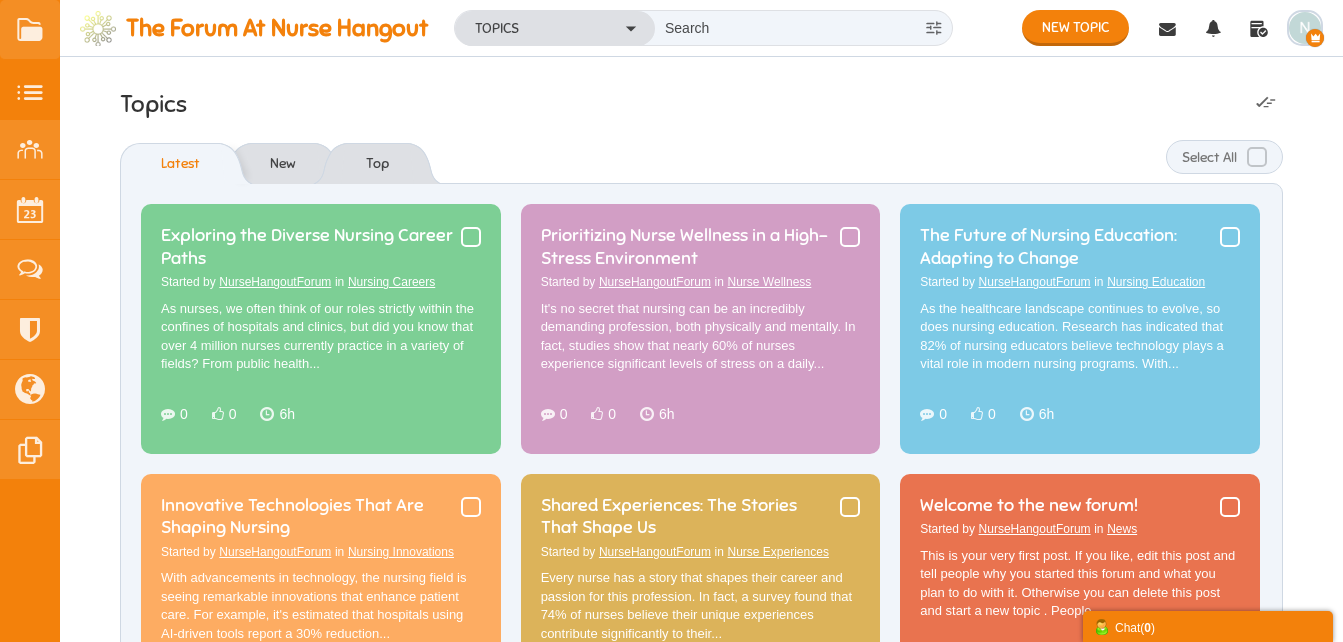 scroll, scrollTop: 0, scrollLeft: 0, axis: both 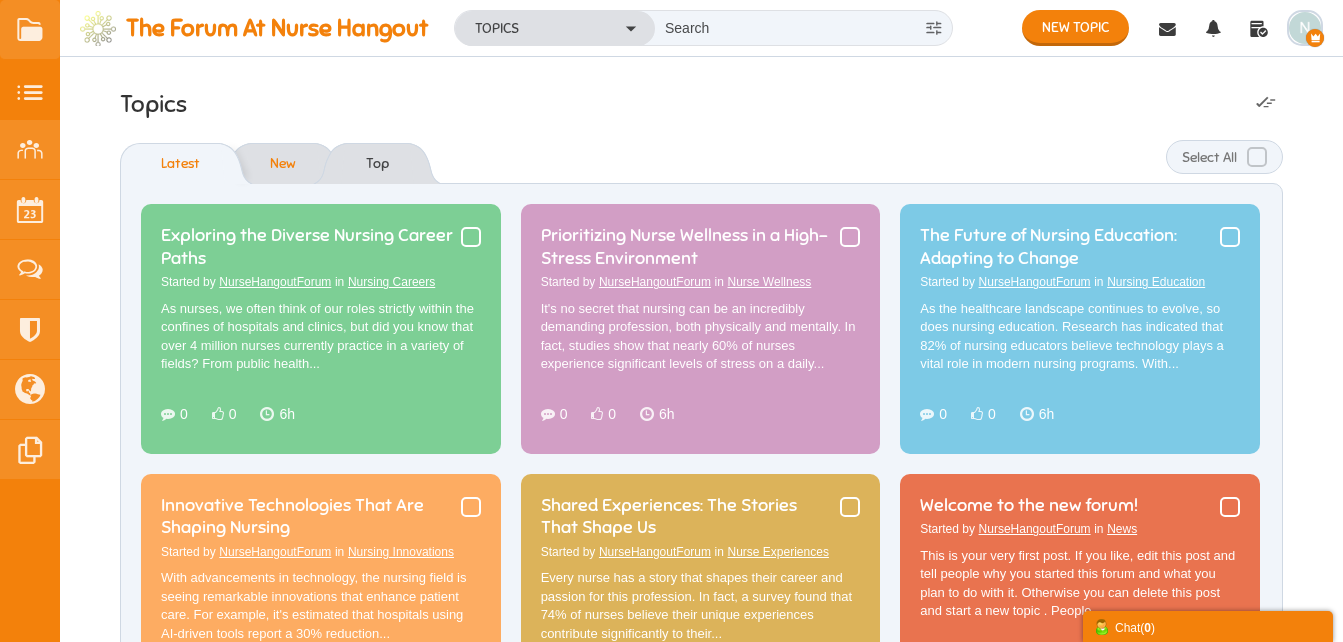 click on "New" at bounding box center [283, 163] 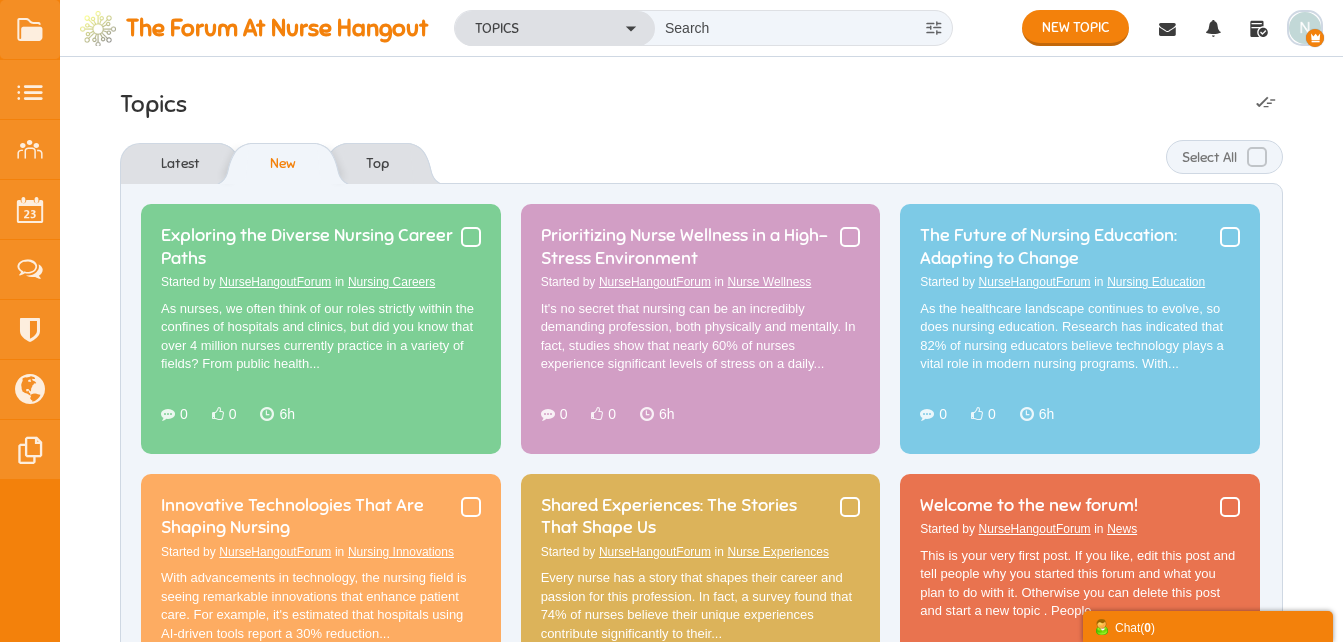 scroll, scrollTop: 0, scrollLeft: 0, axis: both 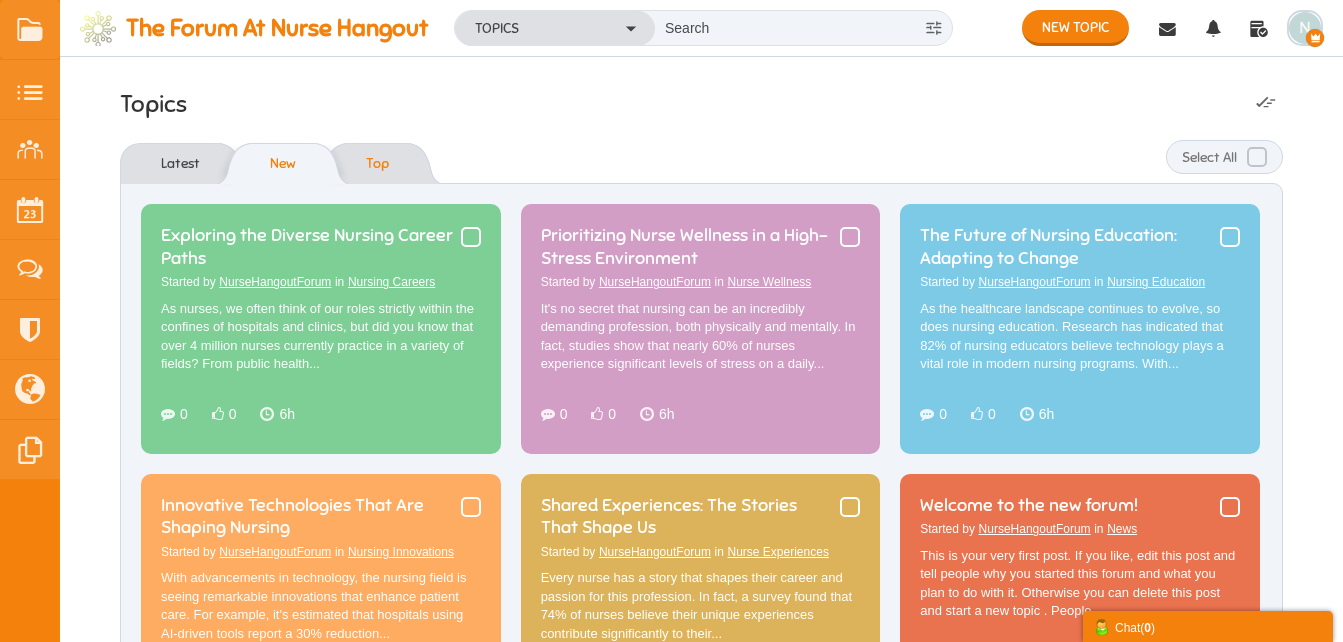 click on "Top" at bounding box center (377, 163) 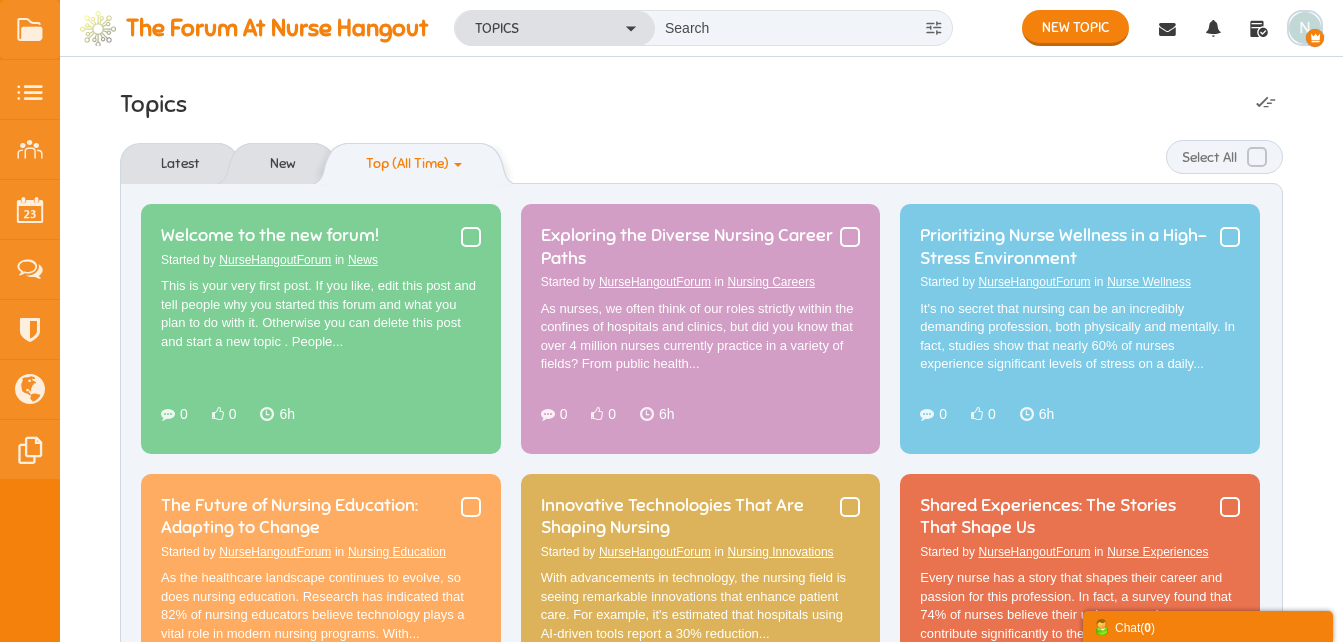 scroll, scrollTop: 0, scrollLeft: 0, axis: both 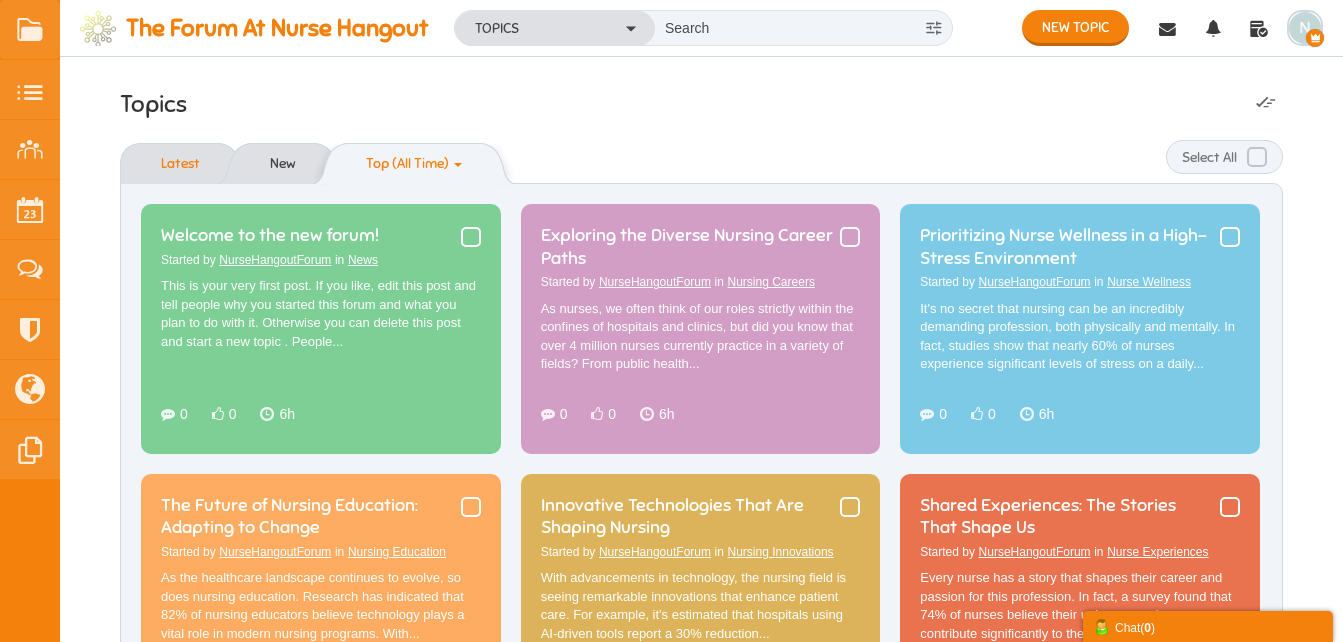 click on "Latest" at bounding box center [170, 163] 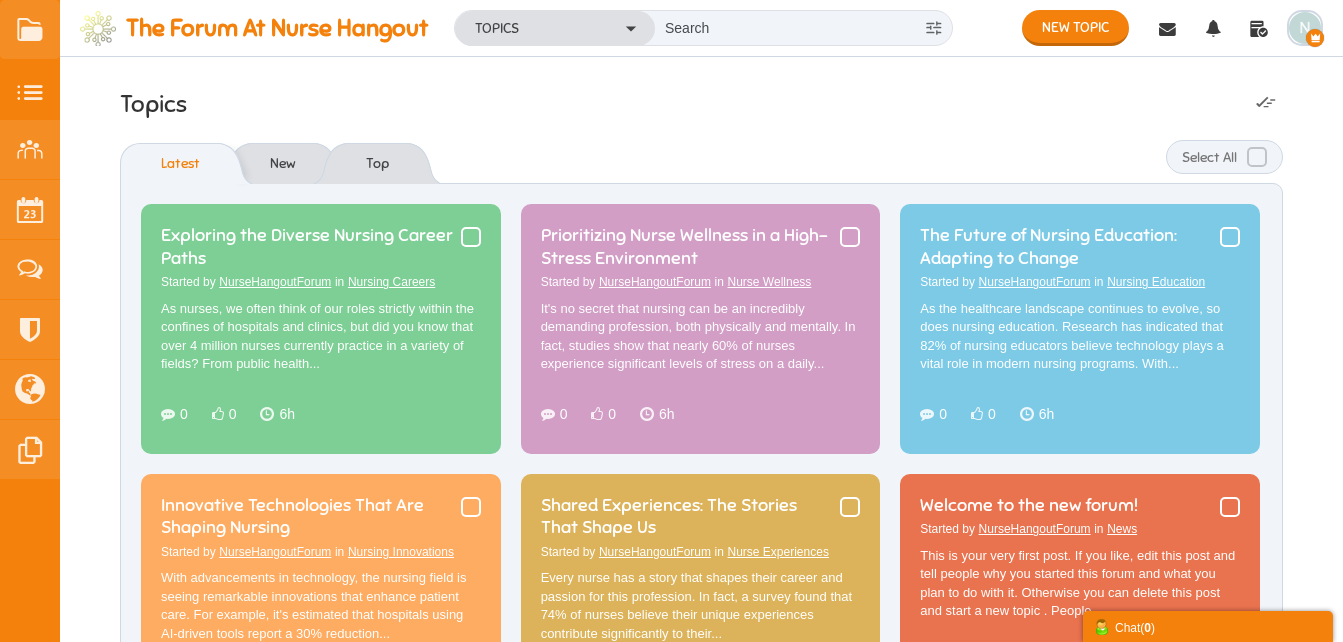 scroll, scrollTop: 0, scrollLeft: 0, axis: both 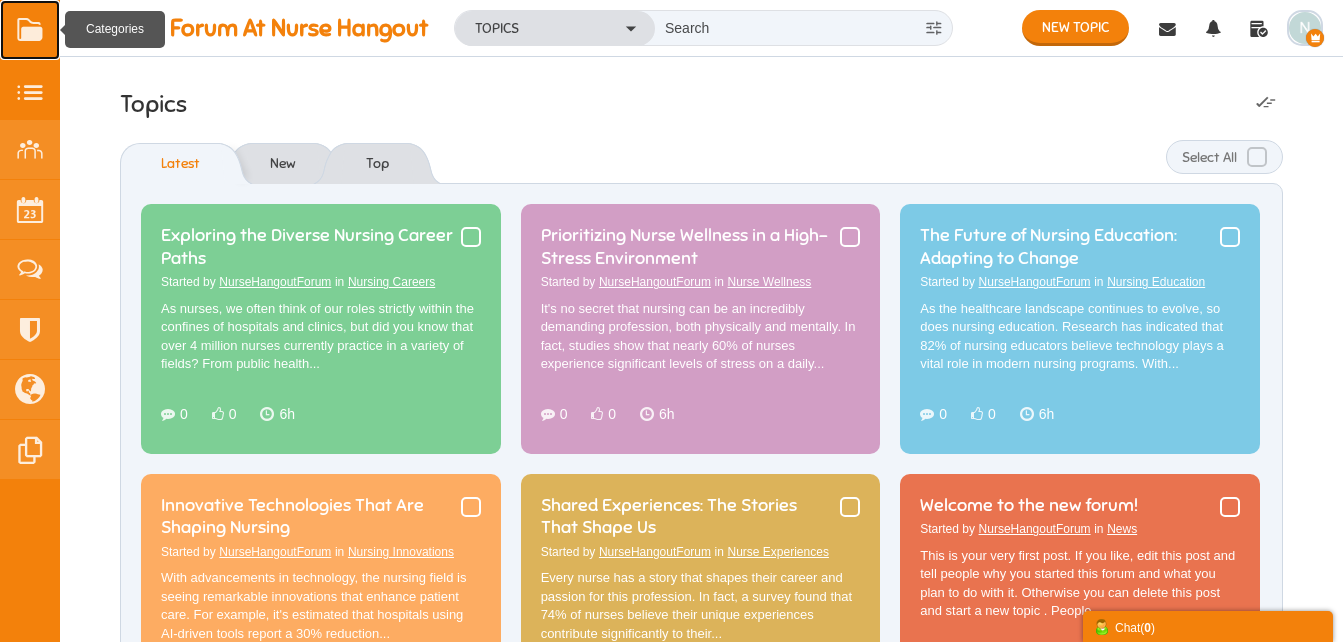 click at bounding box center [30, 30] 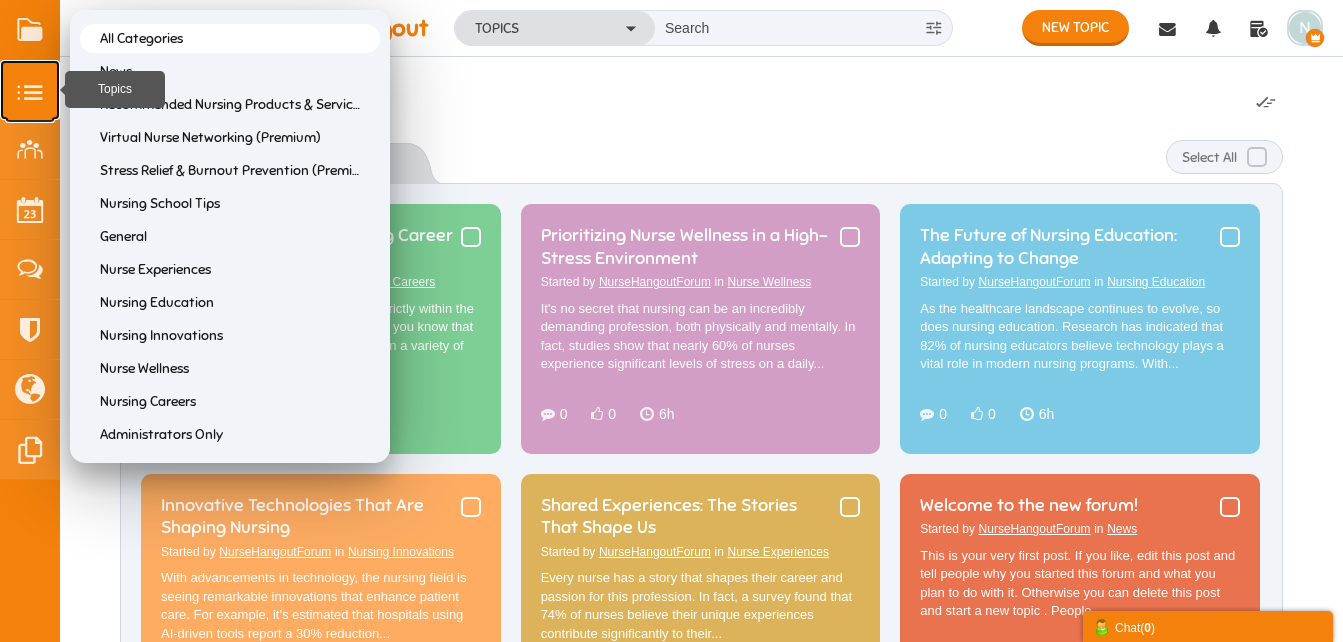 click at bounding box center (30, 90) 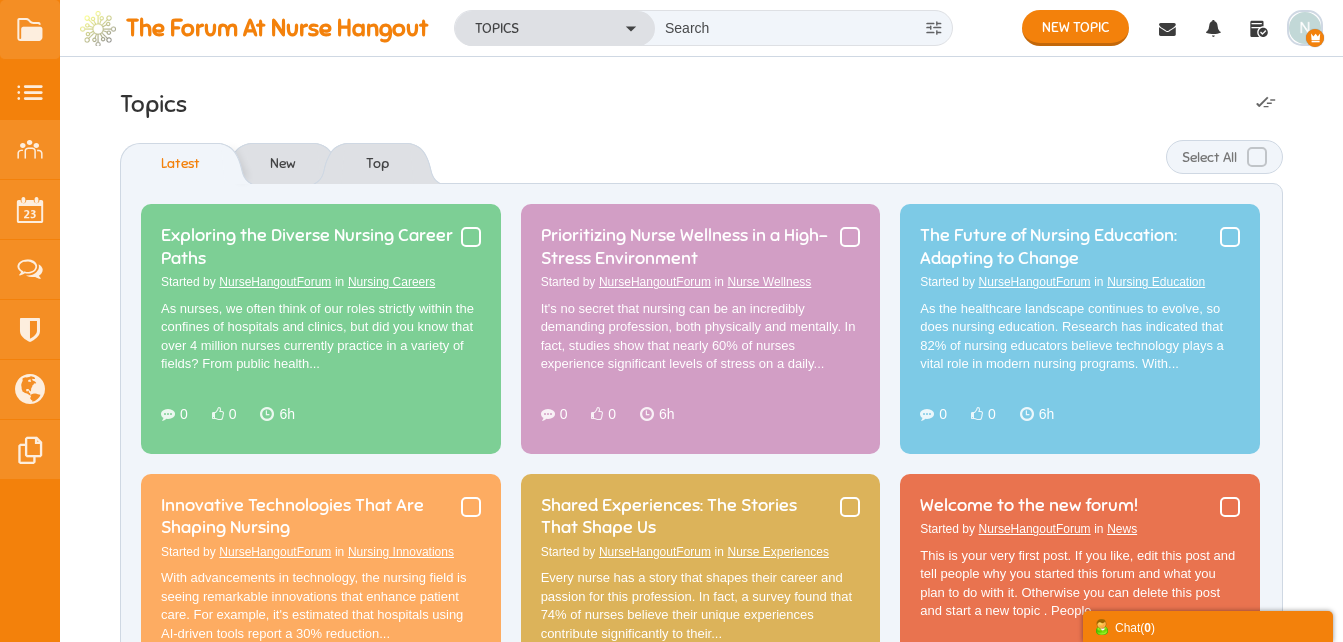scroll, scrollTop: 0, scrollLeft: 0, axis: both 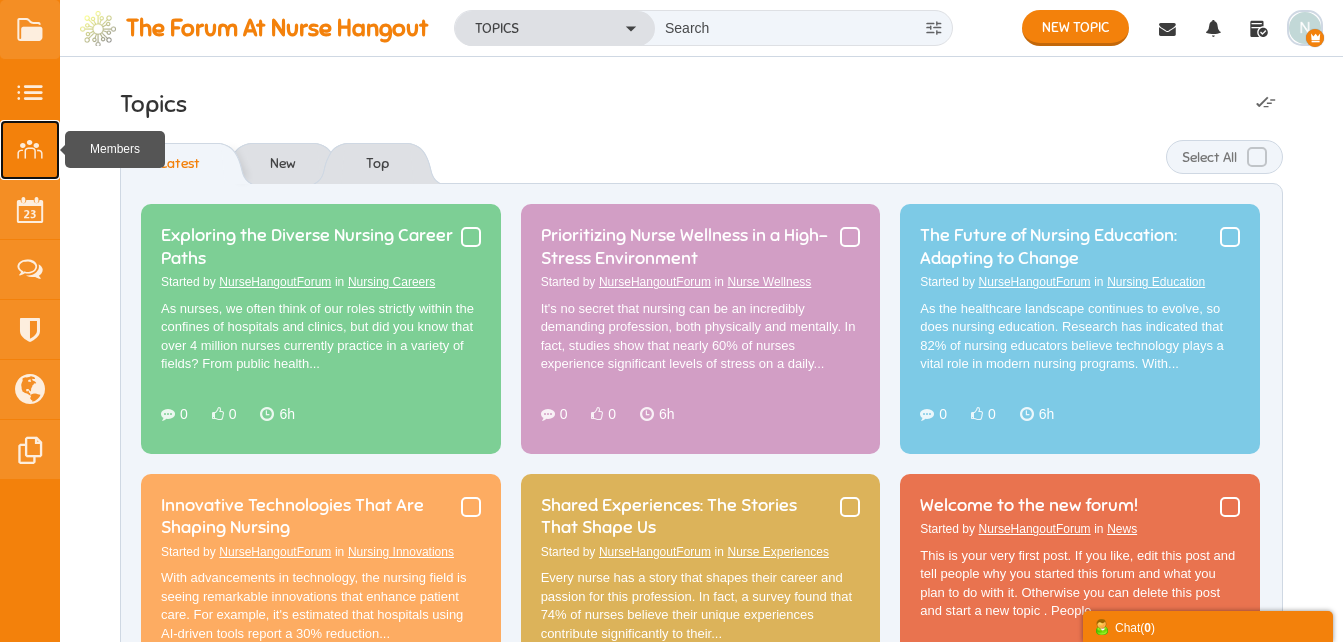 click at bounding box center [30, 150] 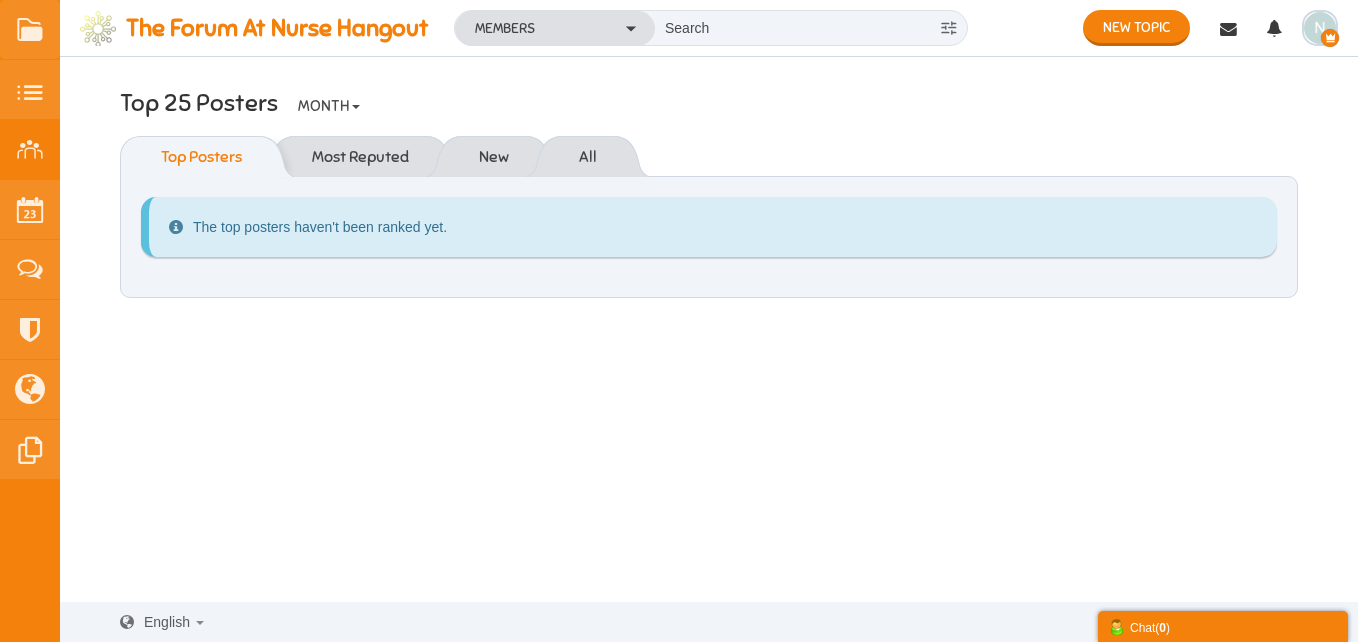 scroll, scrollTop: 0, scrollLeft: 0, axis: both 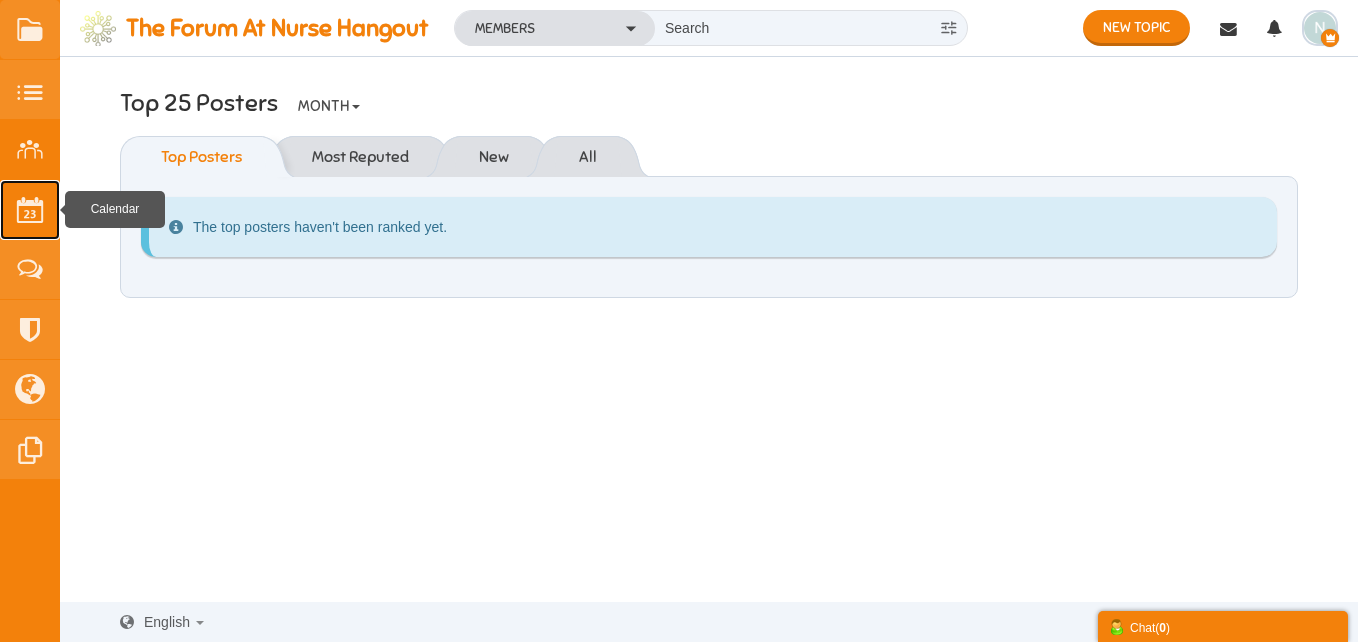 click at bounding box center [30, 210] 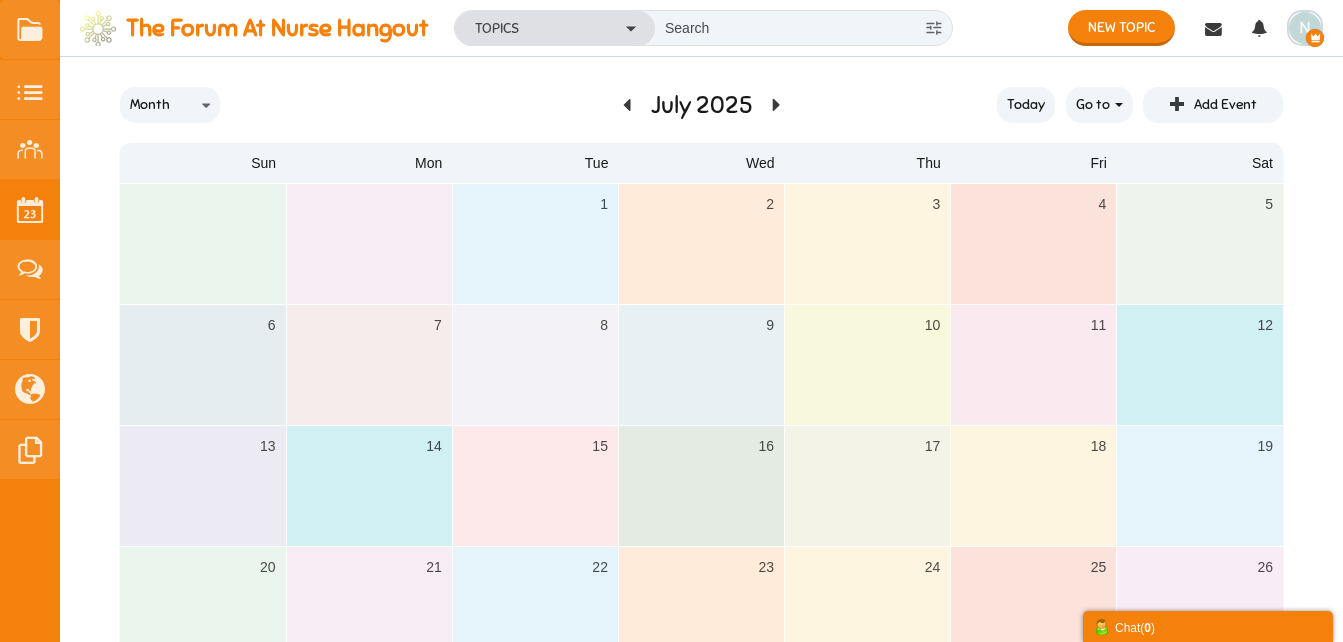 scroll, scrollTop: 0, scrollLeft: 0, axis: both 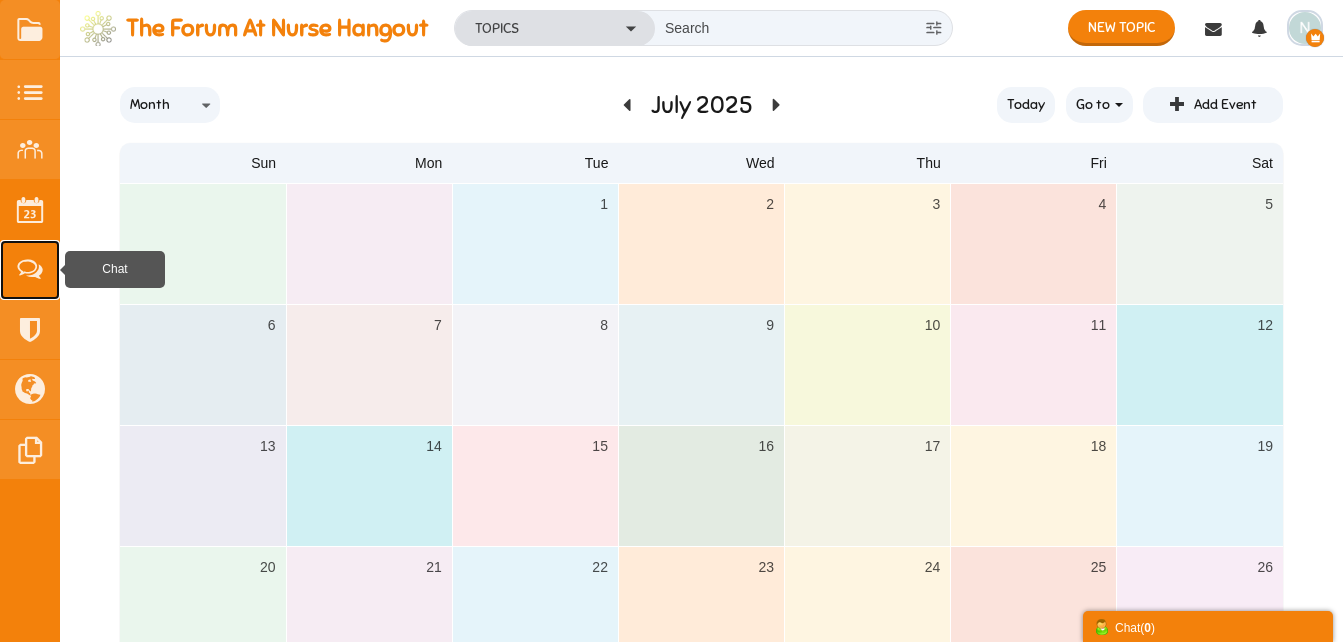 click at bounding box center [30, 270] 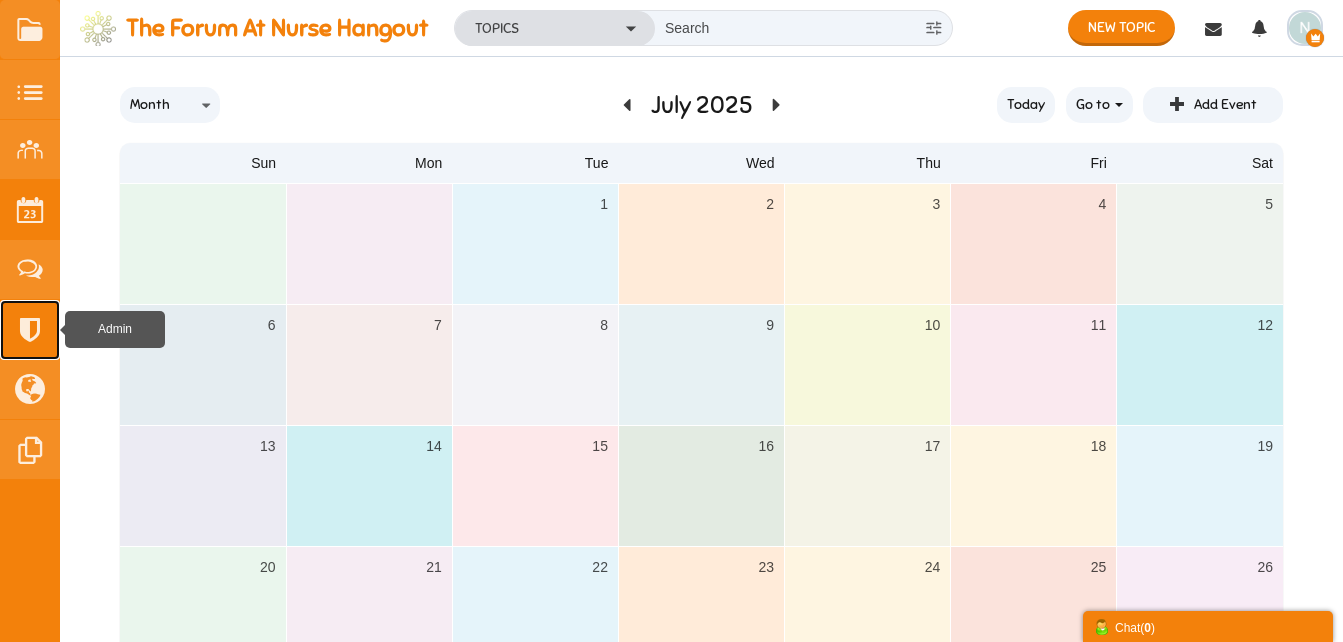 click at bounding box center [30, 330] 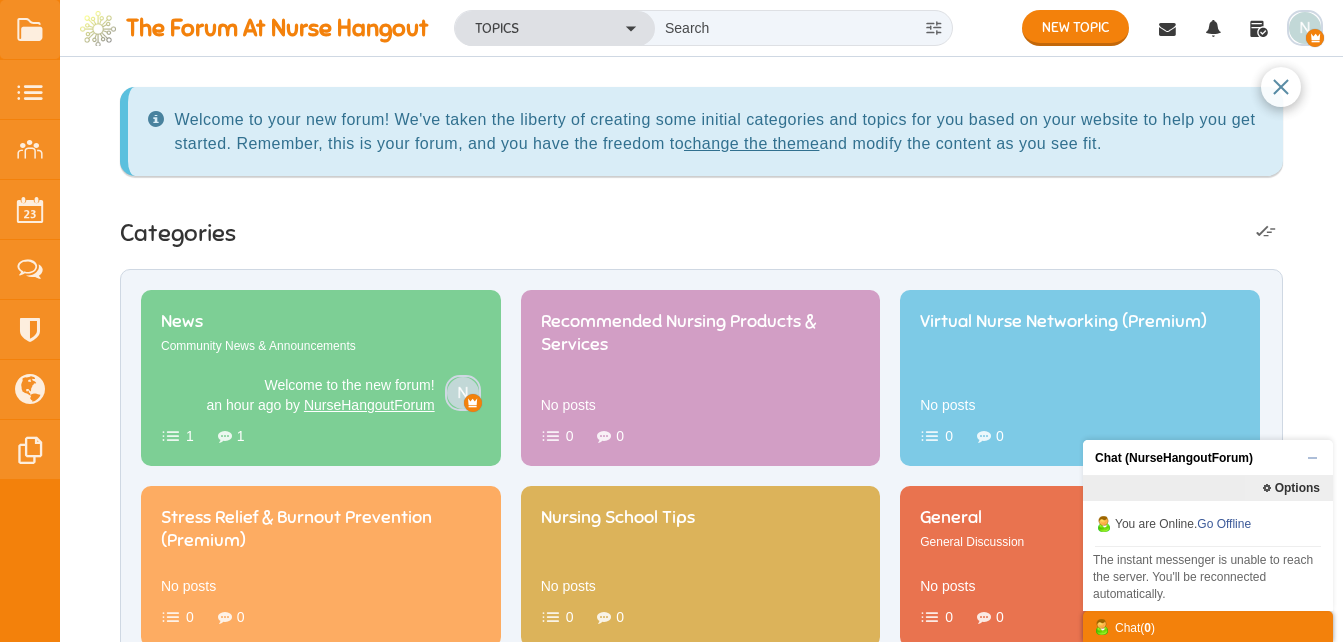 scroll, scrollTop: 80, scrollLeft: 0, axis: vertical 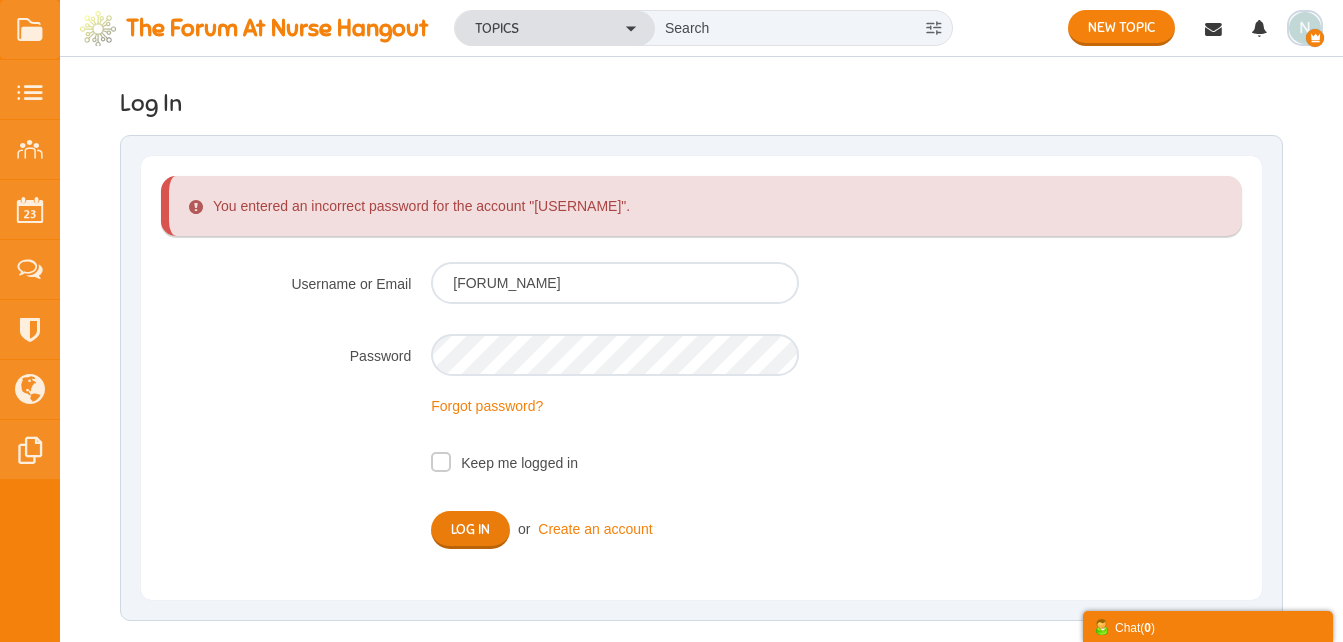 click at bounding box center (470, 530) 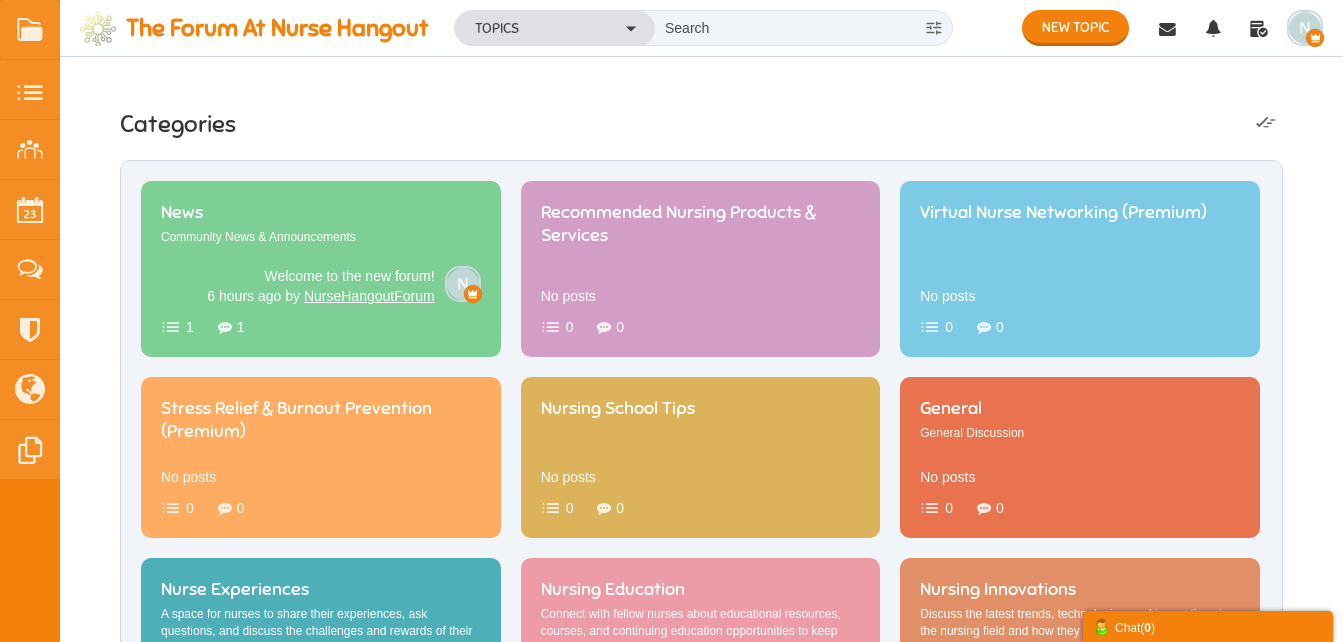 scroll, scrollTop: 0, scrollLeft: 0, axis: both 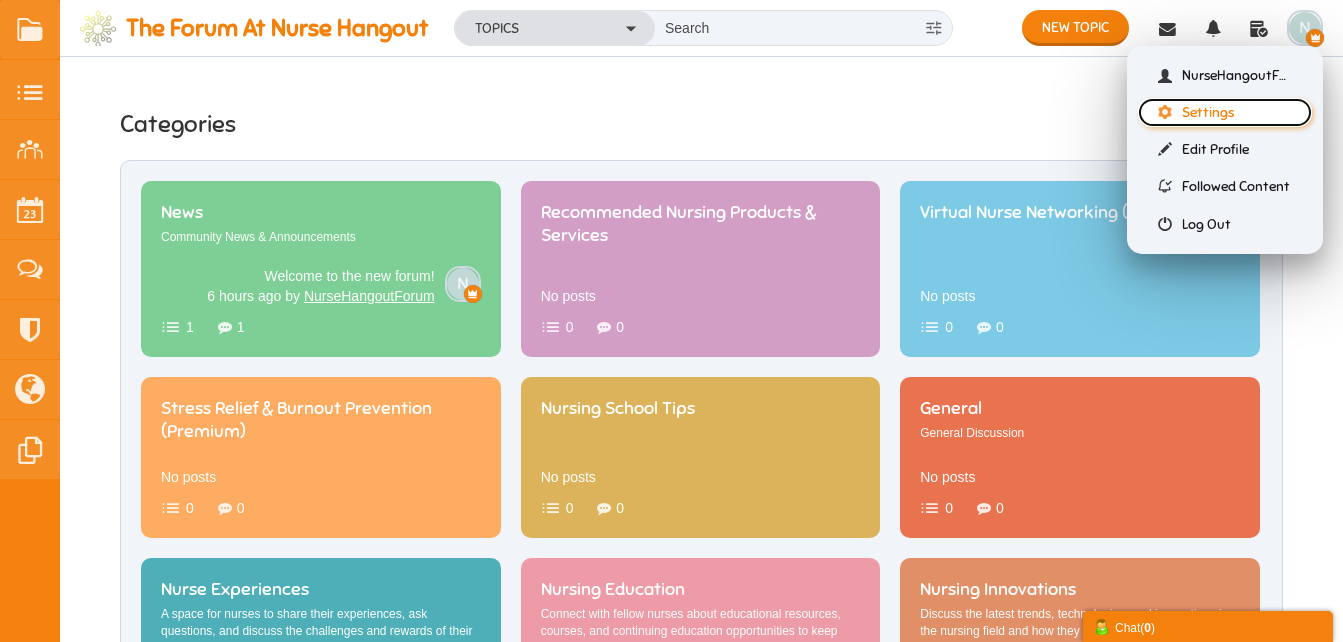 click on "Settings" at bounding box center (1225, 112) 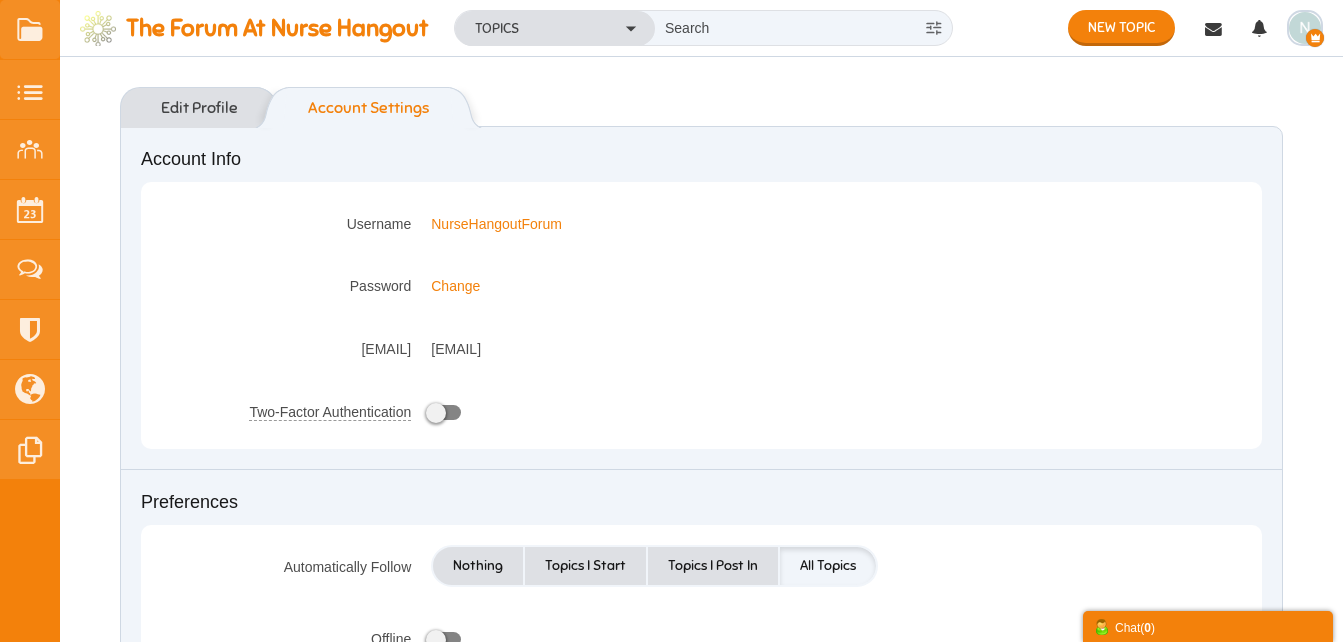 scroll, scrollTop: 0, scrollLeft: 0, axis: both 